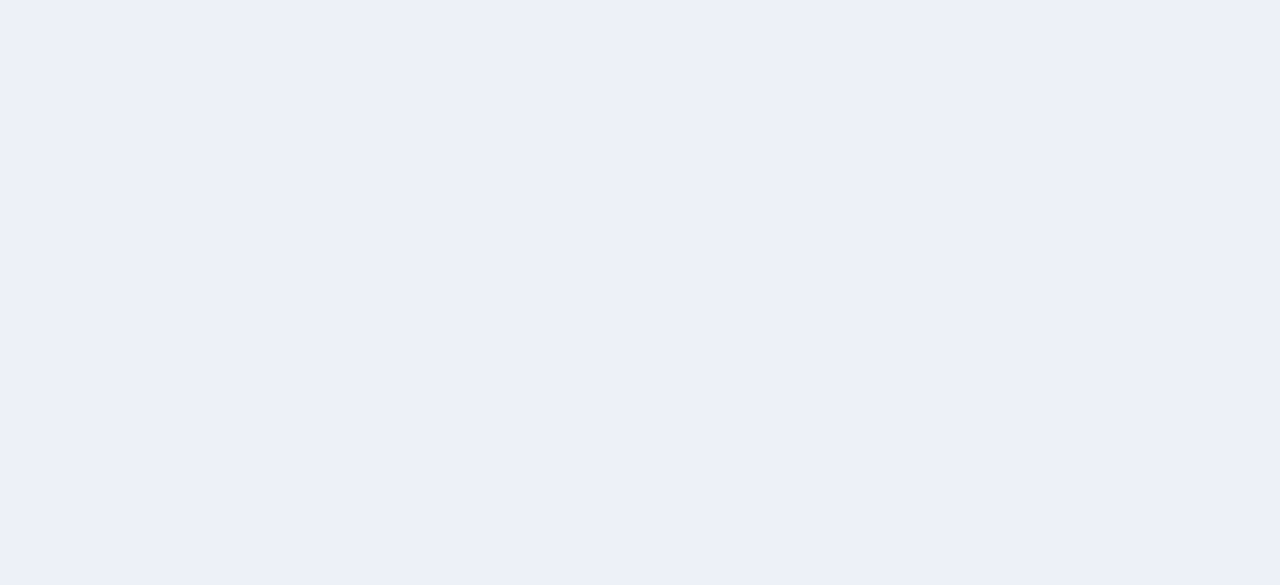 scroll, scrollTop: 0, scrollLeft: 0, axis: both 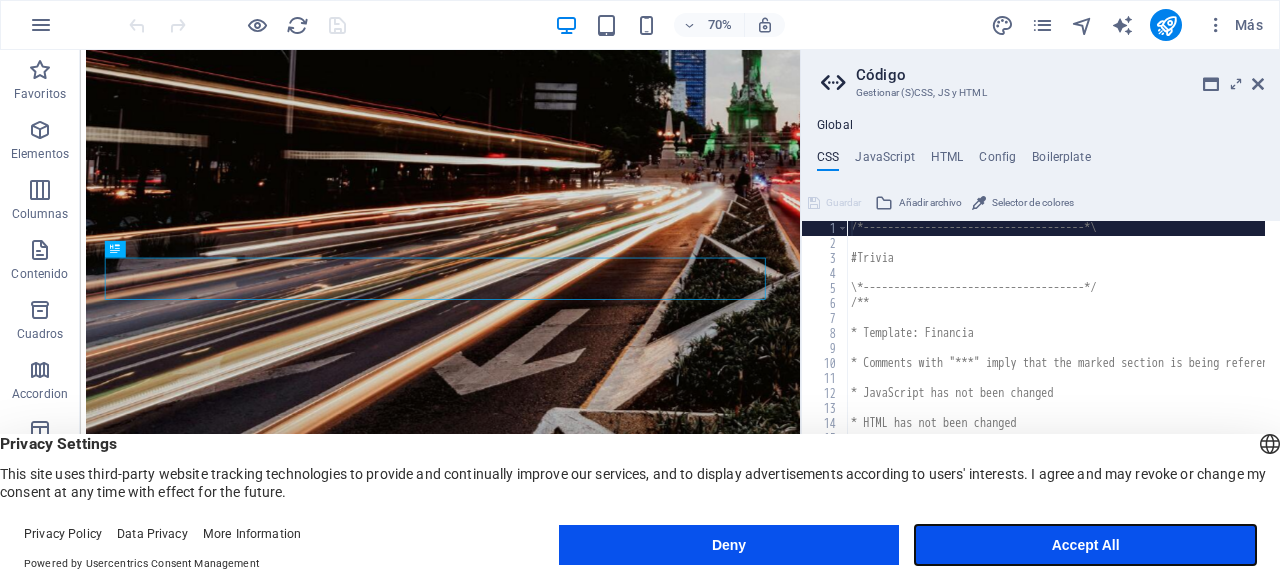click on "Accept All" at bounding box center (1085, 545) 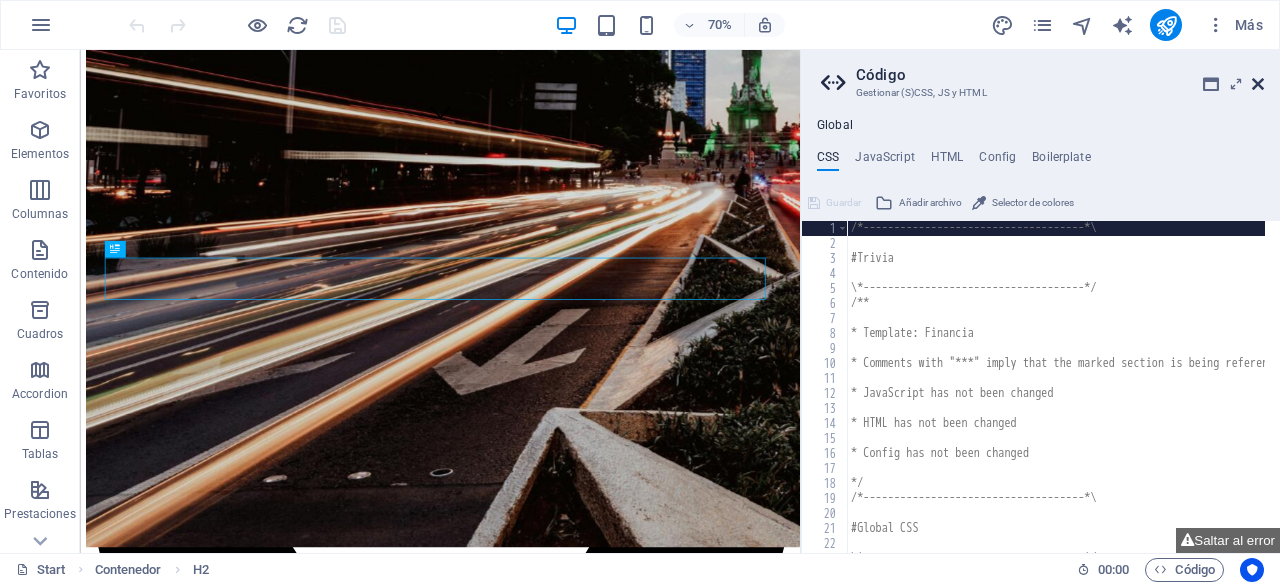 click at bounding box center (1258, 84) 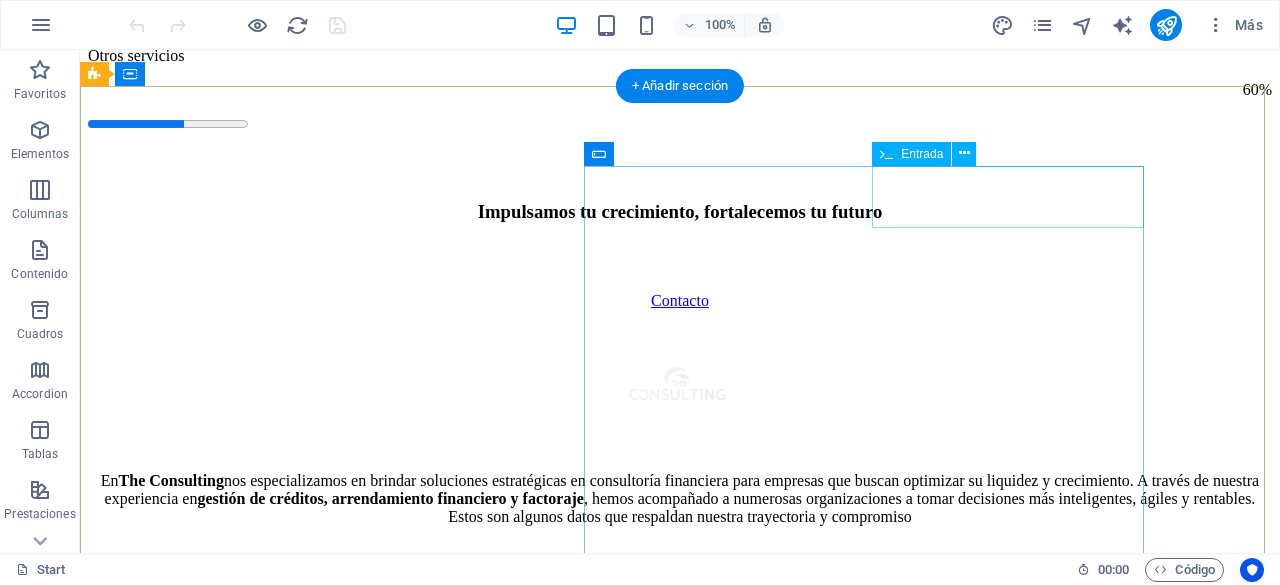 scroll, scrollTop: 6420, scrollLeft: 0, axis: vertical 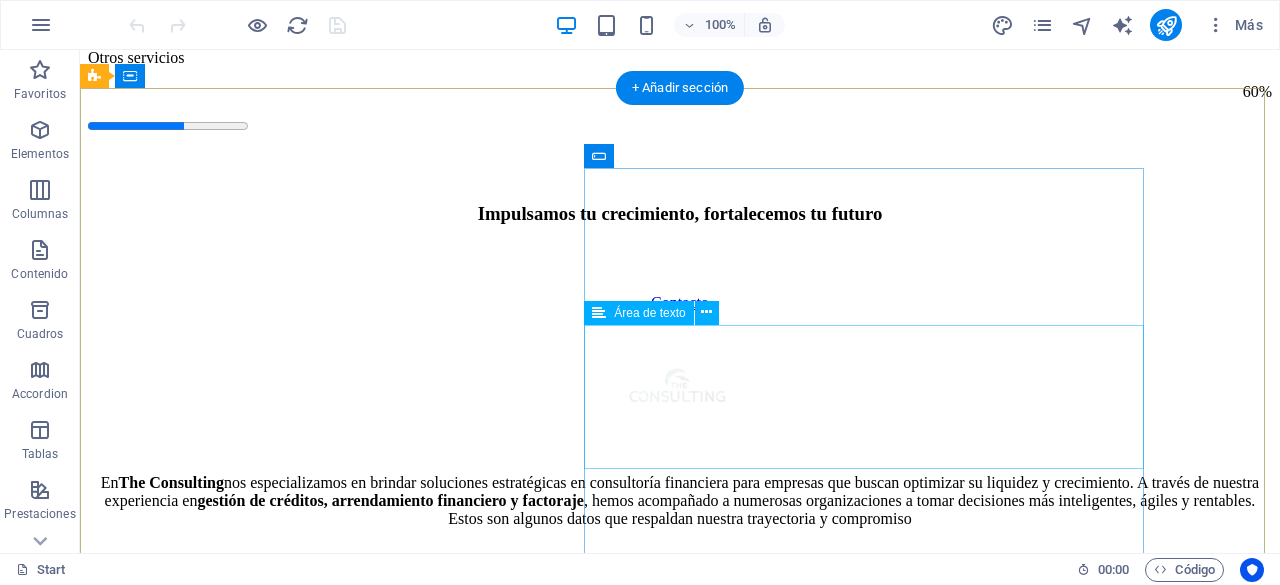 click at bounding box center [680, 28496] 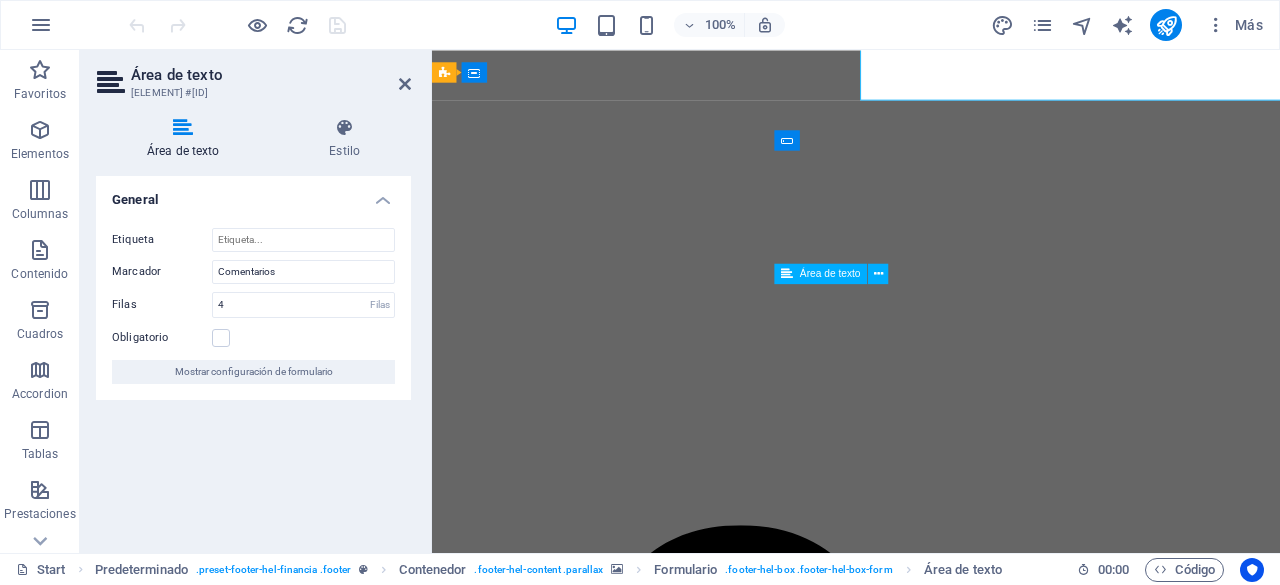 scroll, scrollTop: 6780, scrollLeft: 0, axis: vertical 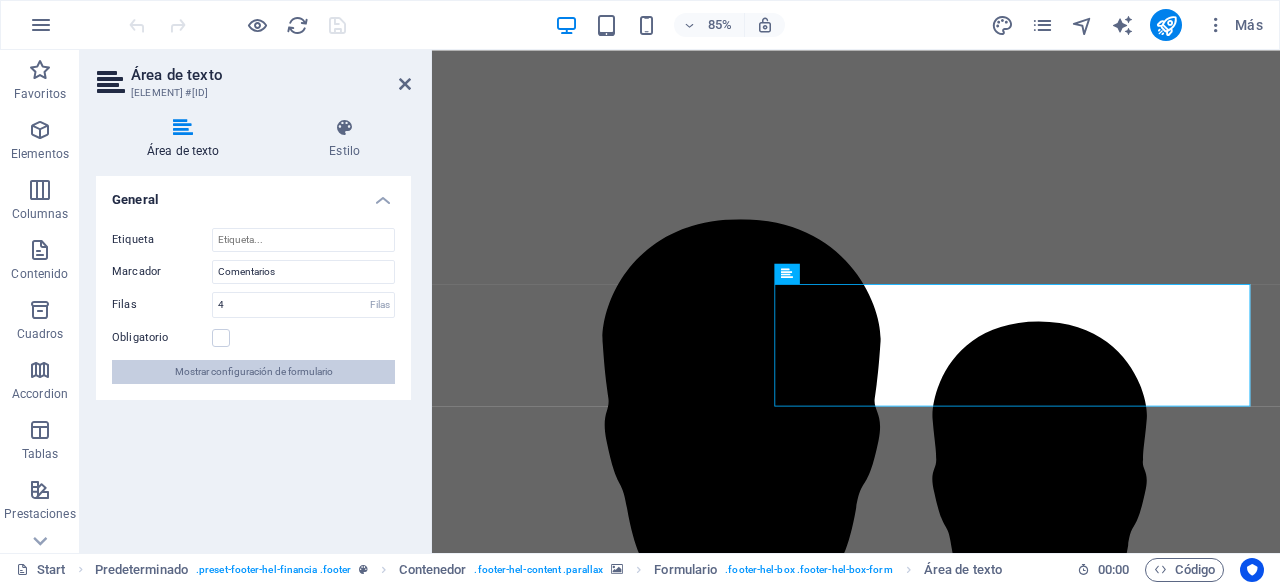click on "Mostrar configuración de formulario" at bounding box center [254, 372] 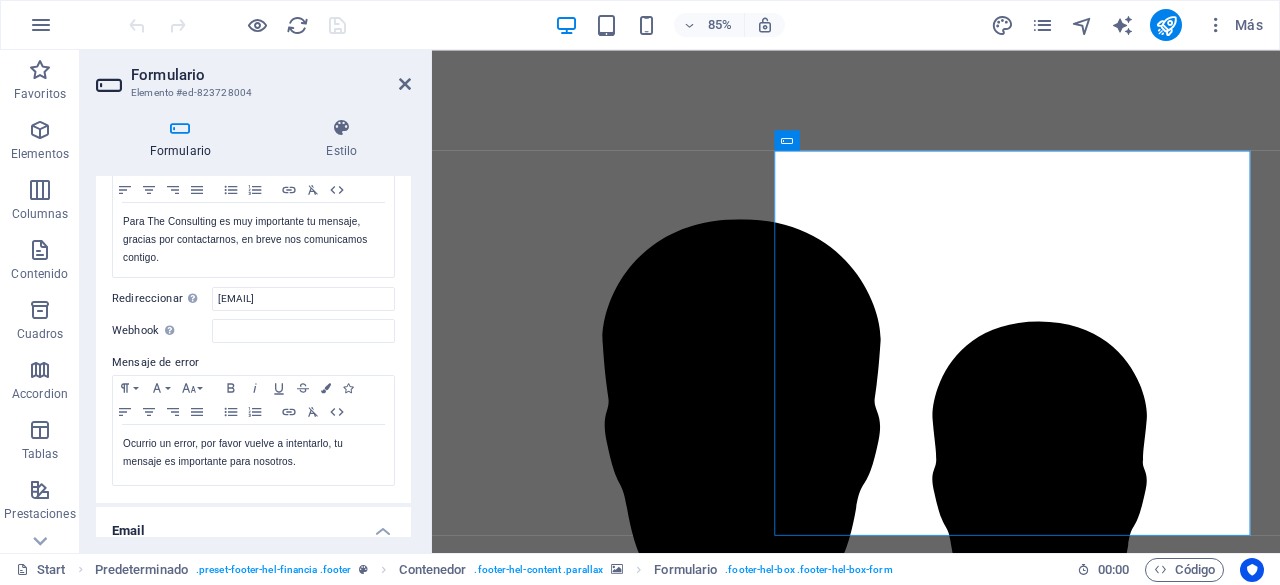 scroll, scrollTop: 196, scrollLeft: 0, axis: vertical 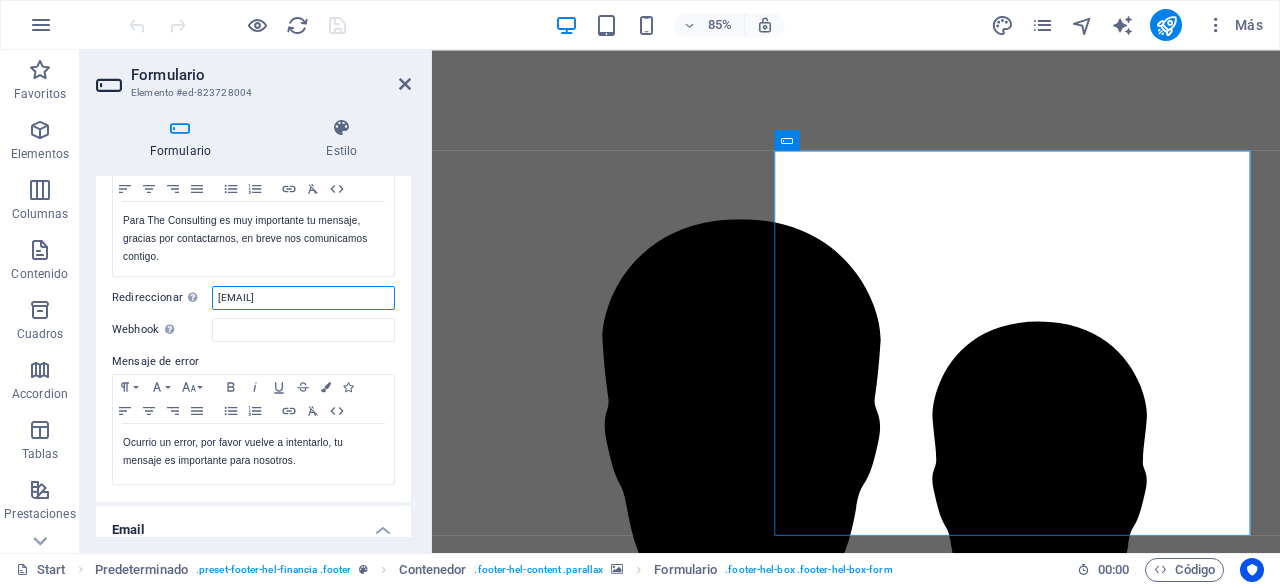 drag, startPoint x: 312, startPoint y: 330, endPoint x: 272, endPoint y: 293, distance: 54.48853 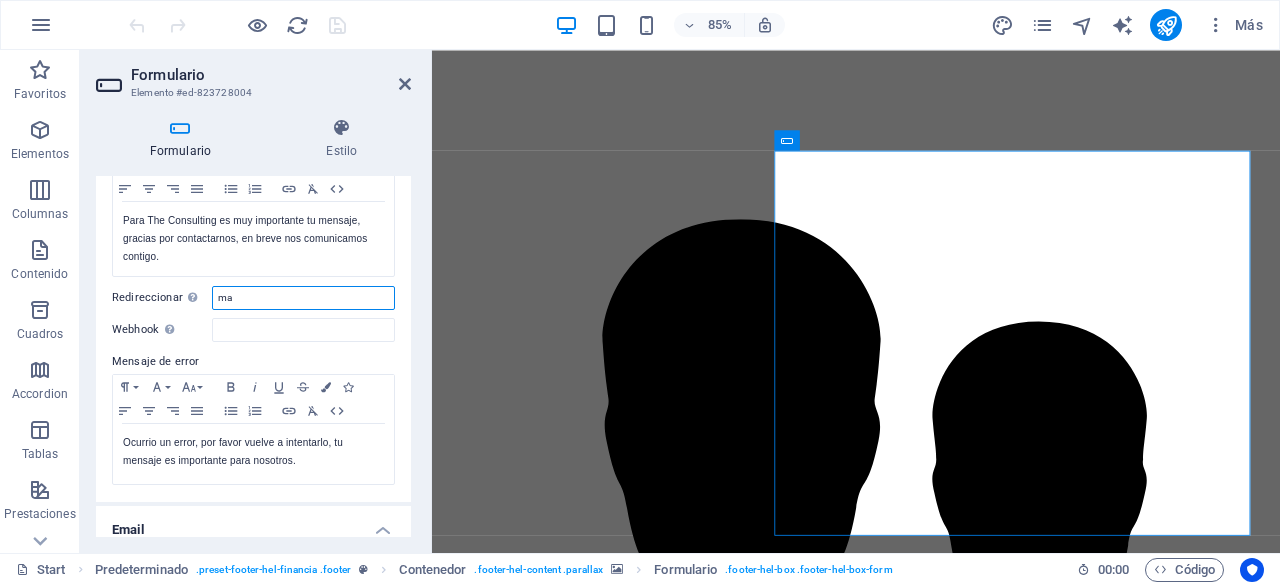 type on "m" 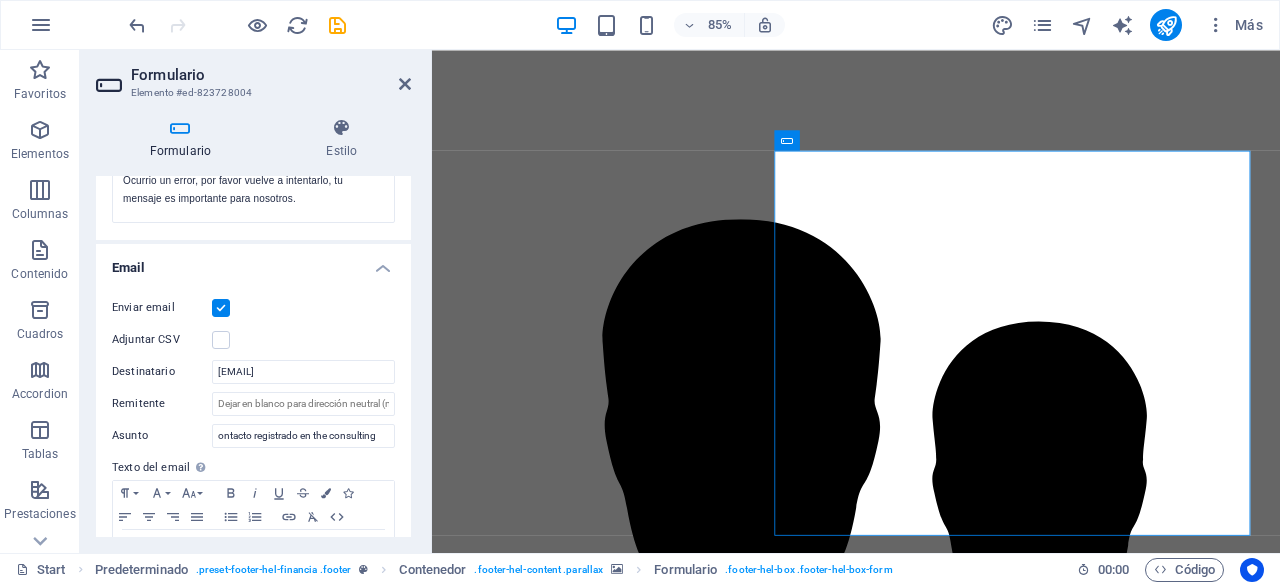scroll, scrollTop: 459, scrollLeft: 0, axis: vertical 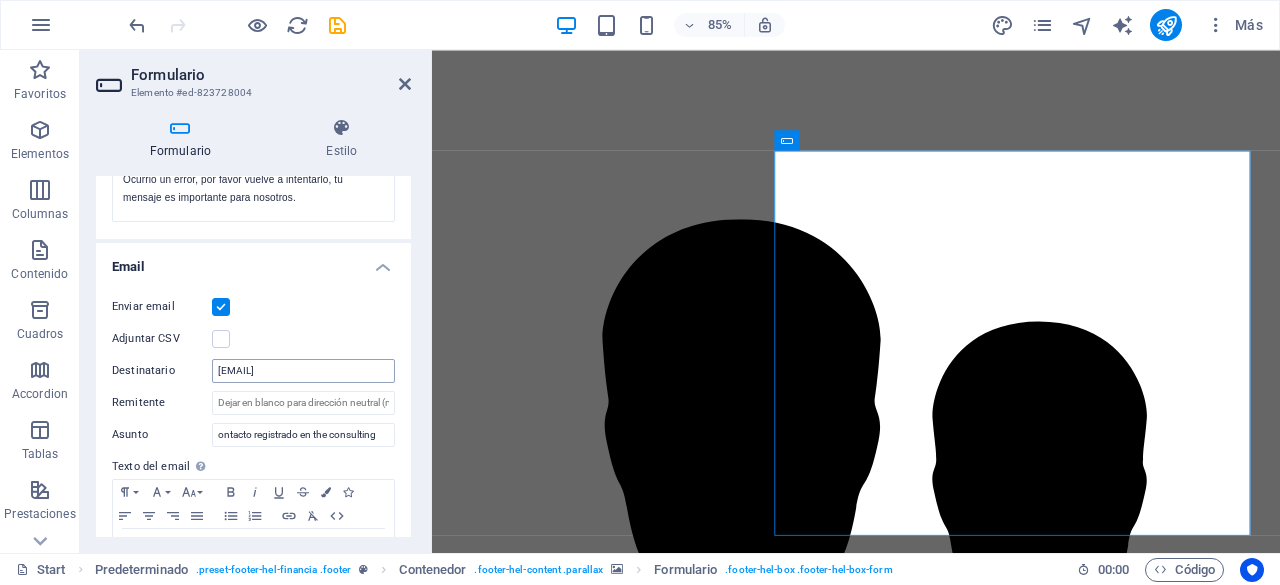 type 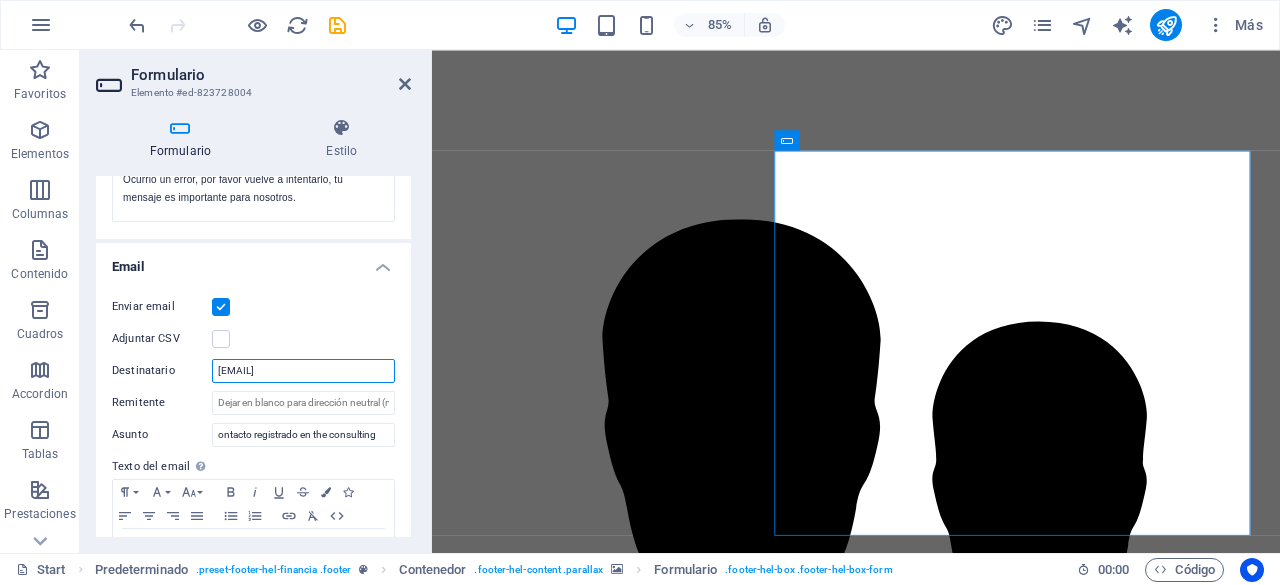 click on "marioquinonesn20@gmail.com" at bounding box center [303, 371] 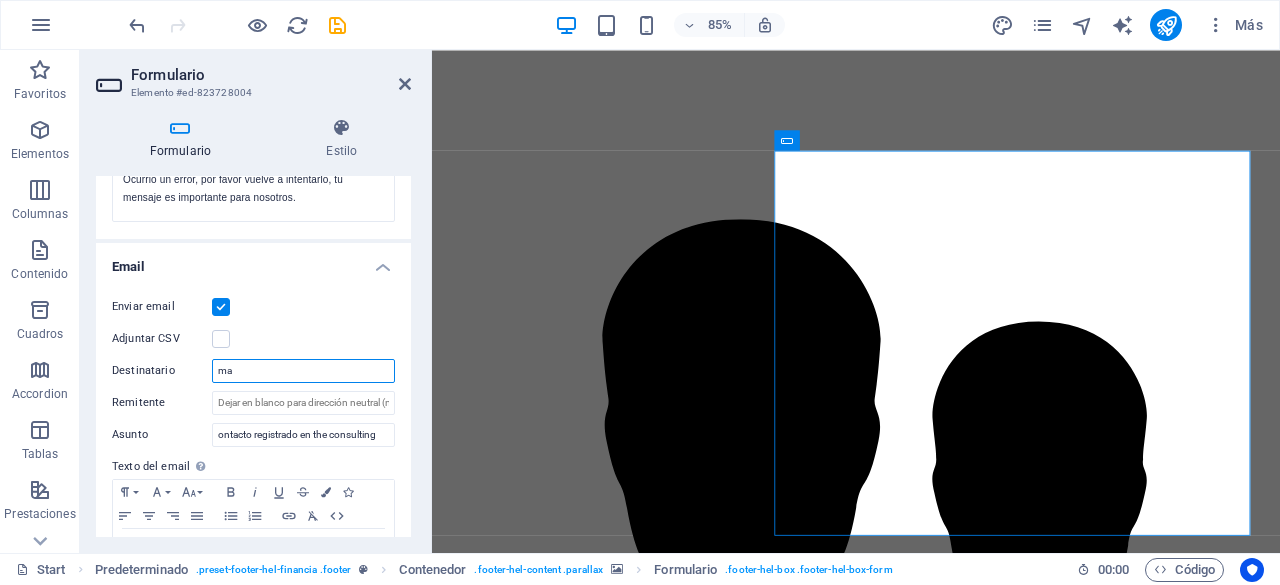 type on "m" 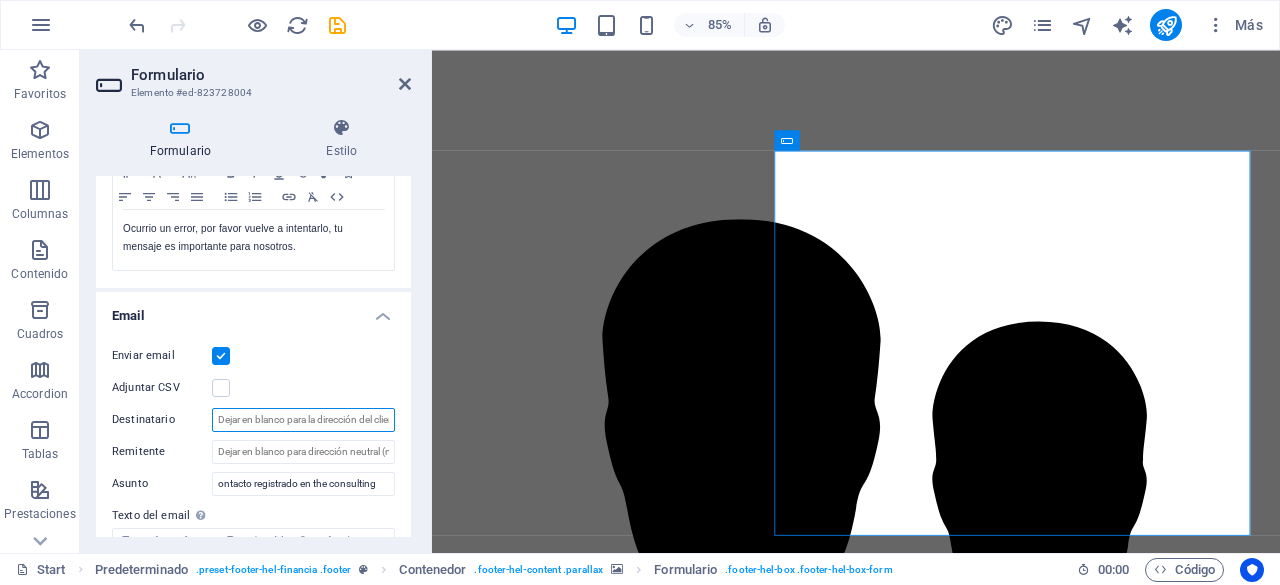 scroll, scrollTop: 412, scrollLeft: 0, axis: vertical 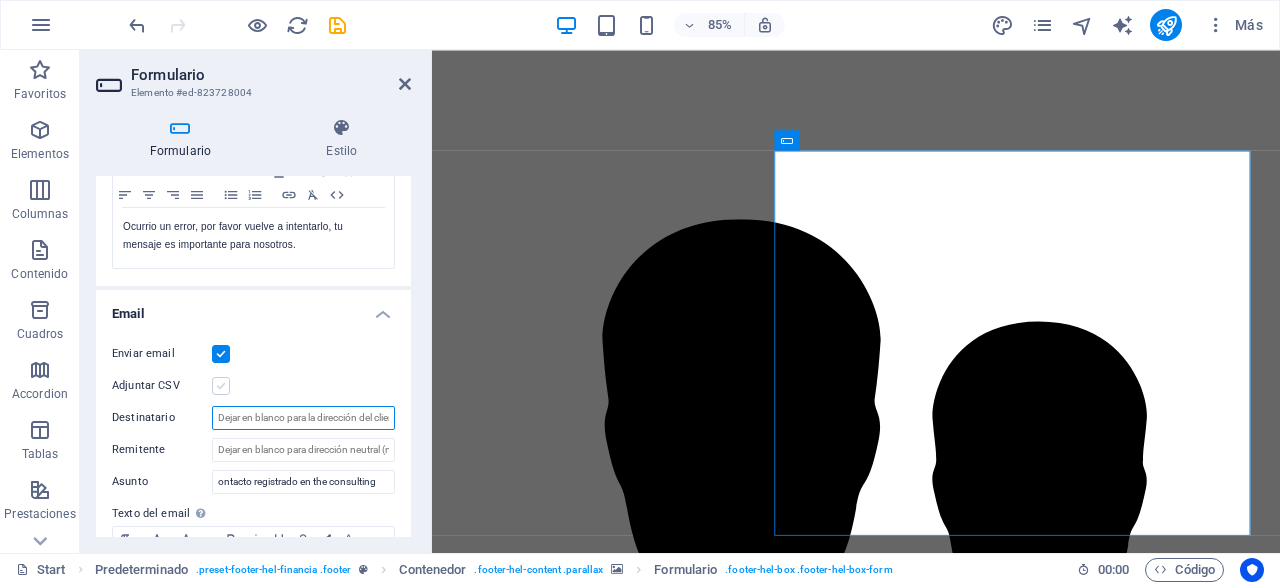 type 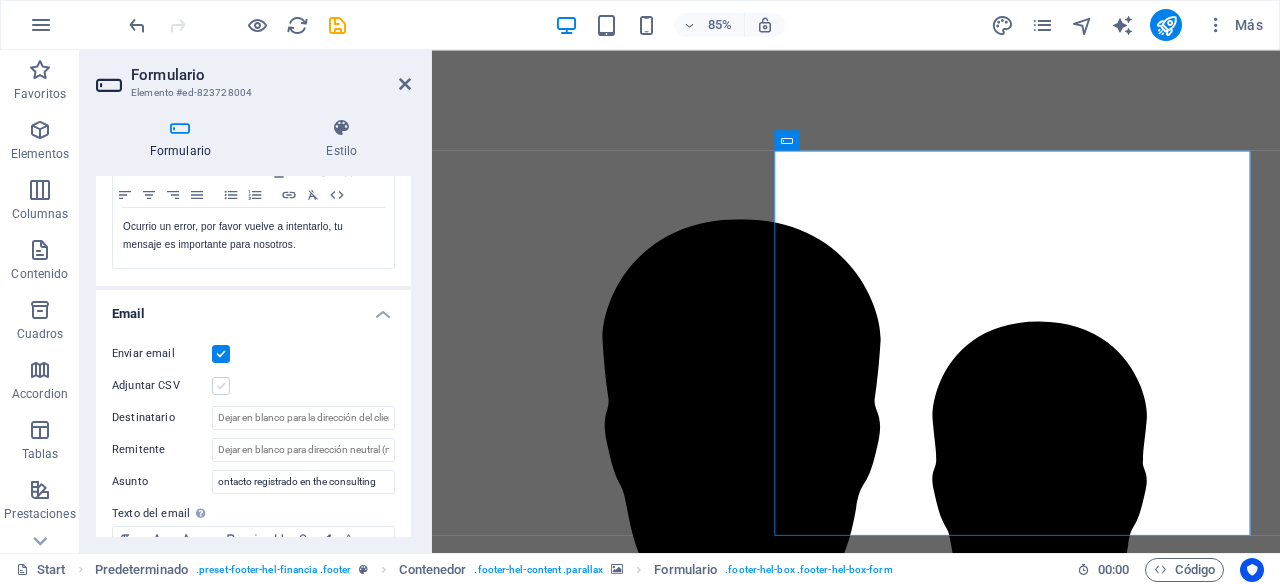 click at bounding box center (221, 386) 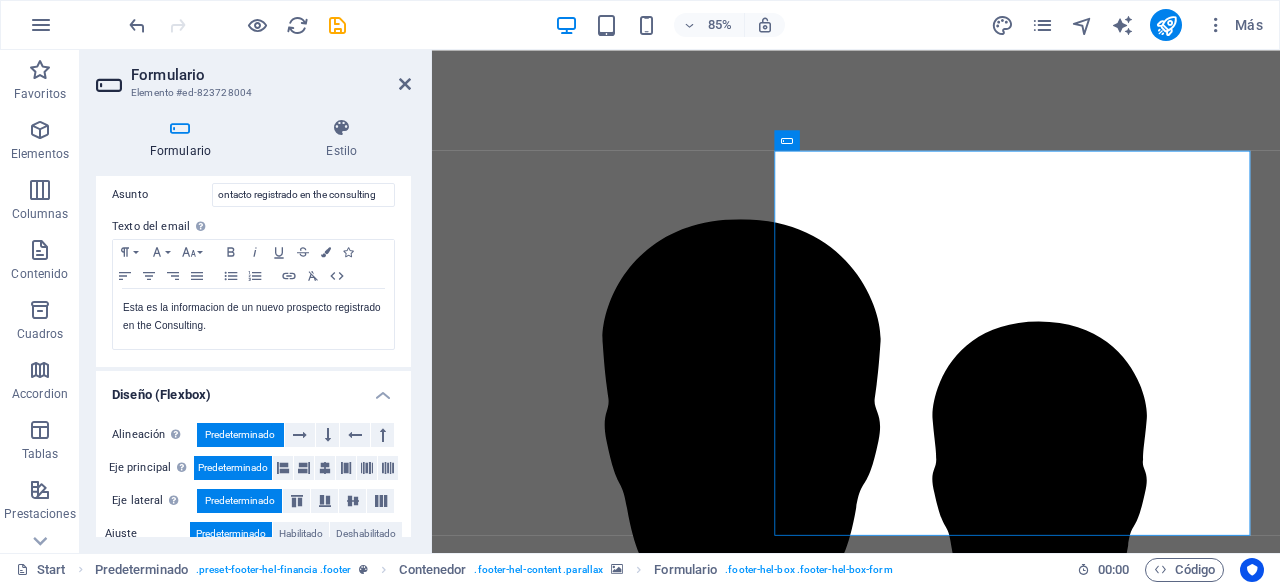 scroll, scrollTop: 755, scrollLeft: 0, axis: vertical 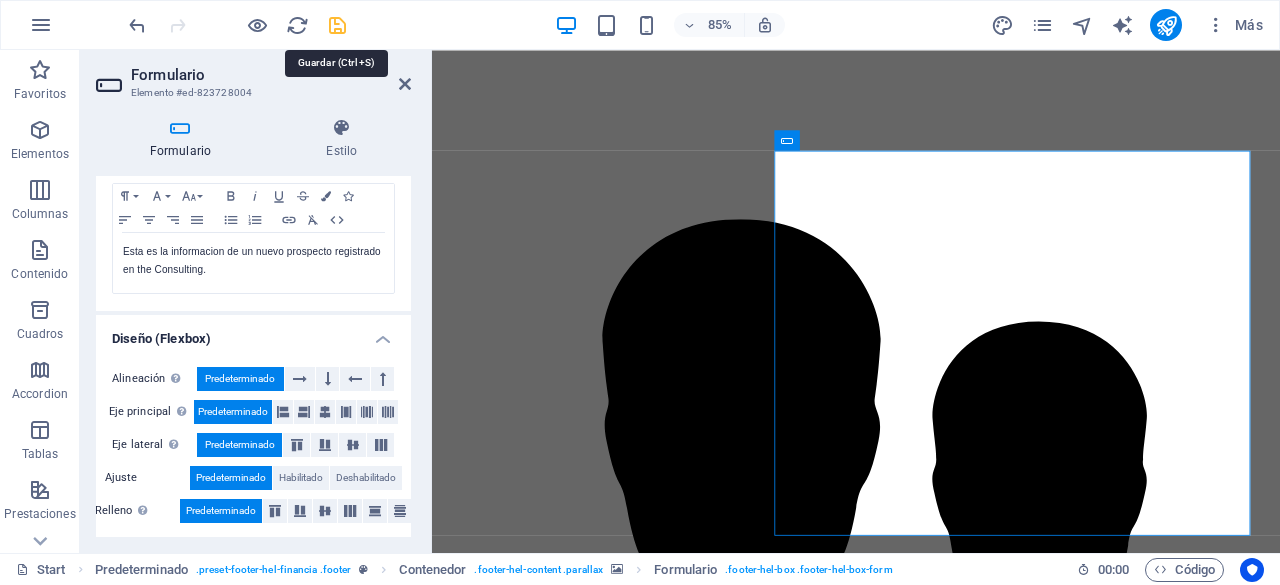 click at bounding box center [337, 25] 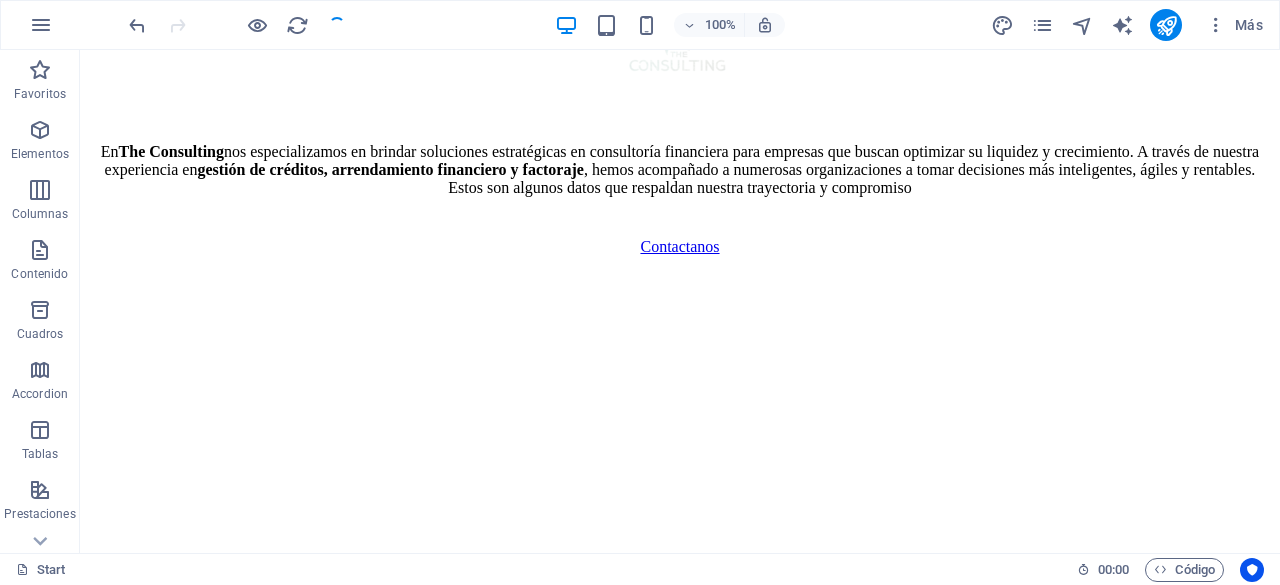 scroll, scrollTop: 6420, scrollLeft: 0, axis: vertical 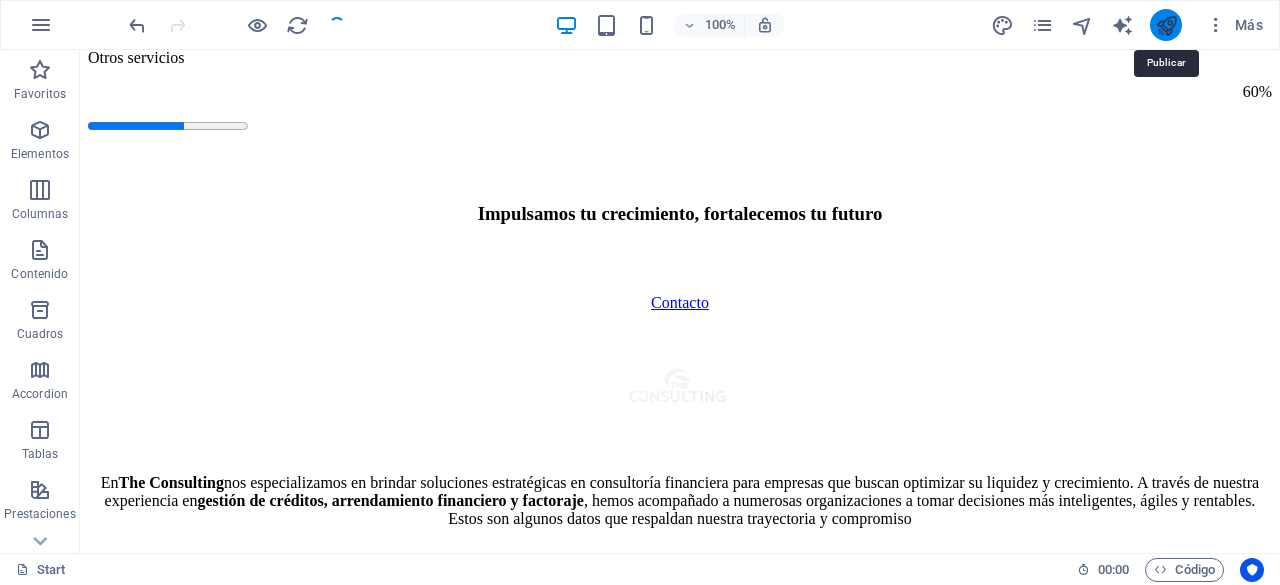click at bounding box center [1166, 25] 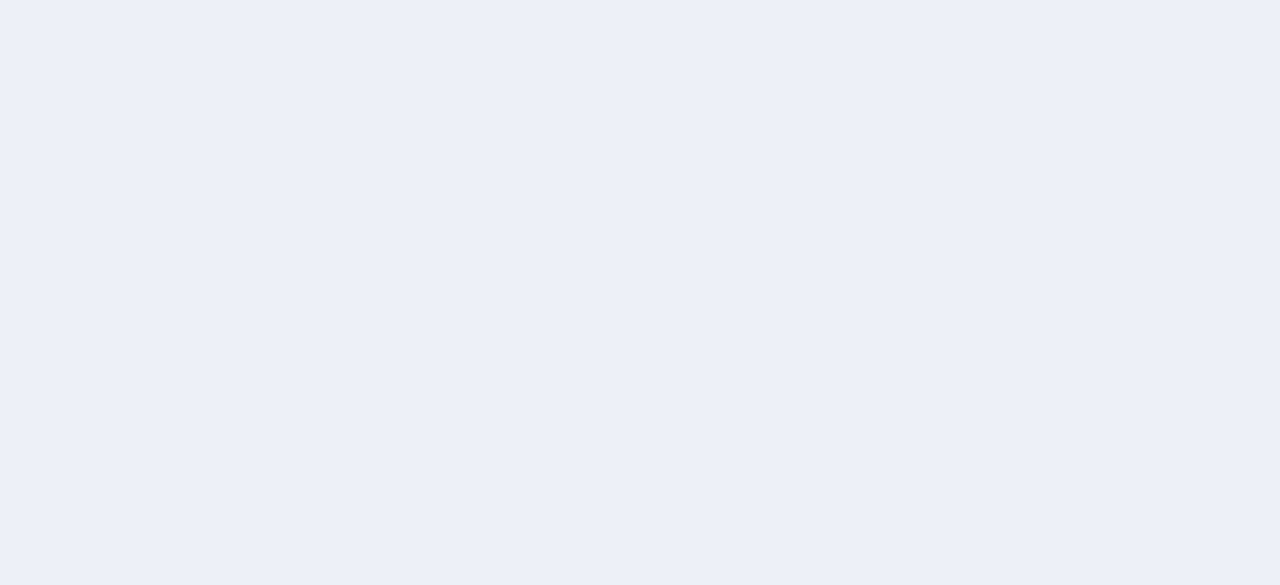 scroll, scrollTop: 0, scrollLeft: 0, axis: both 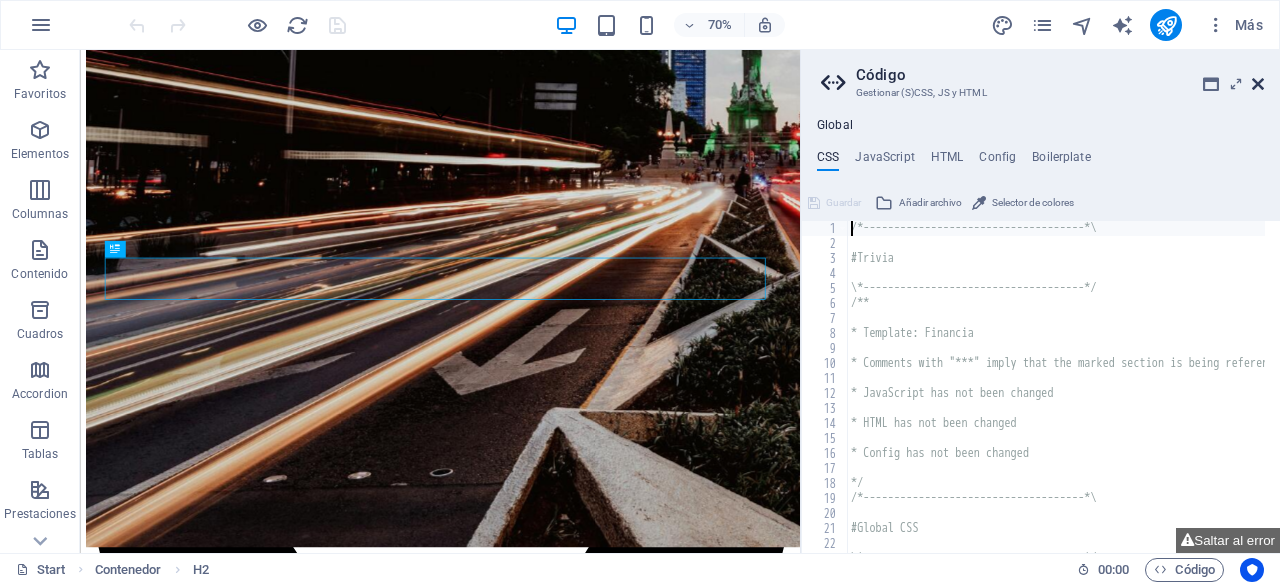 click at bounding box center (1258, 84) 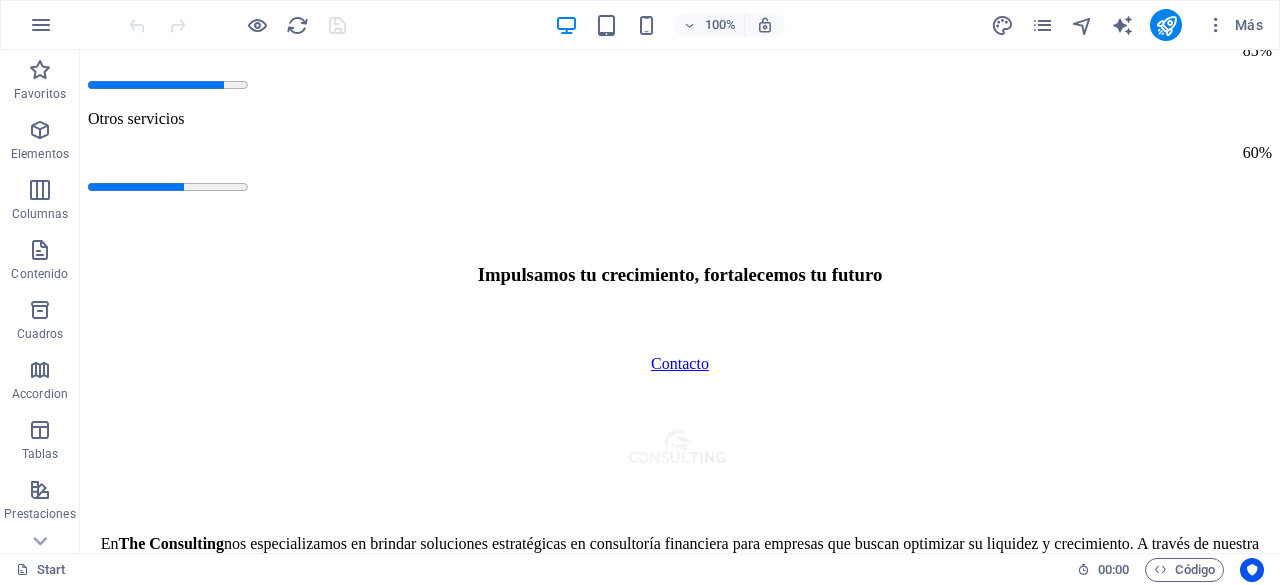 scroll, scrollTop: 6443, scrollLeft: 0, axis: vertical 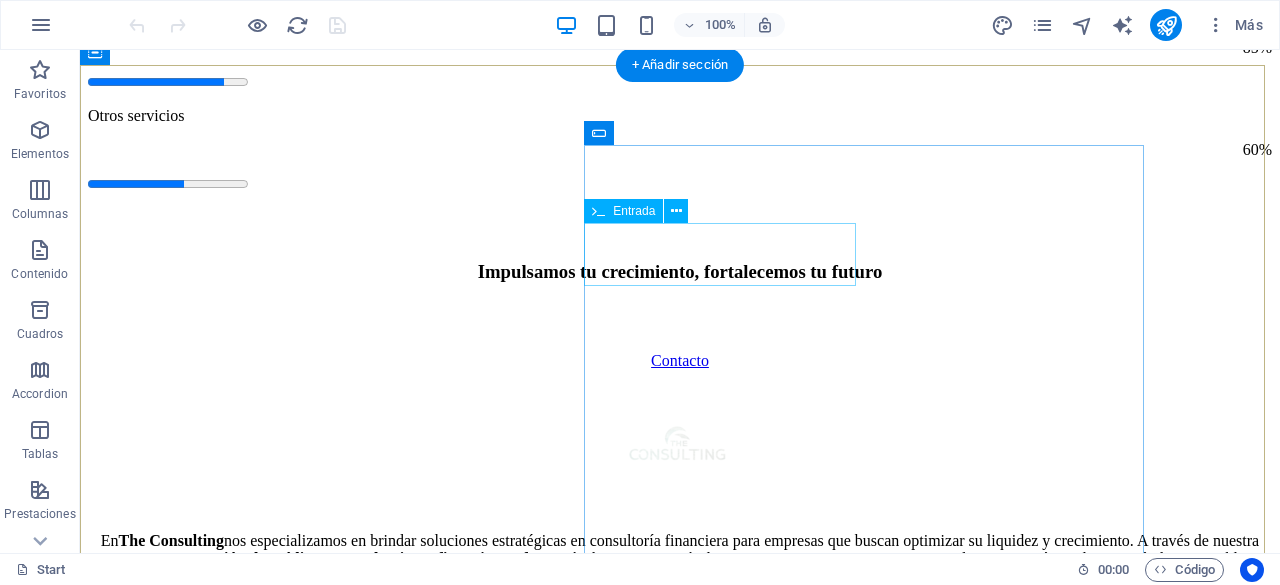 click at bounding box center [680, 28481] 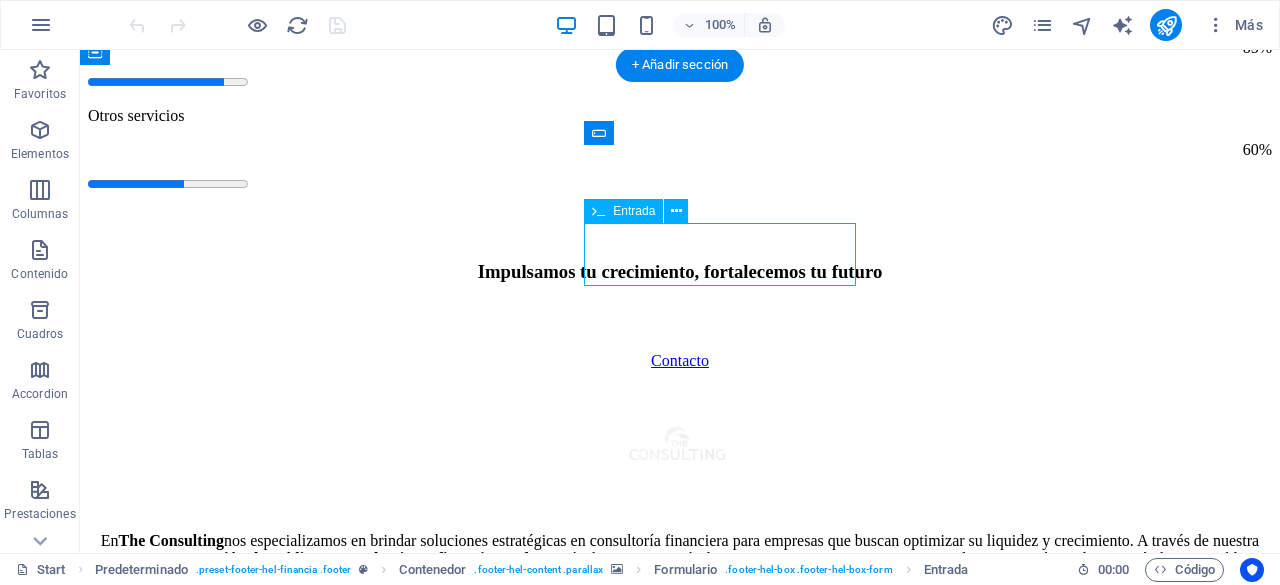 click at bounding box center [680, 28481] 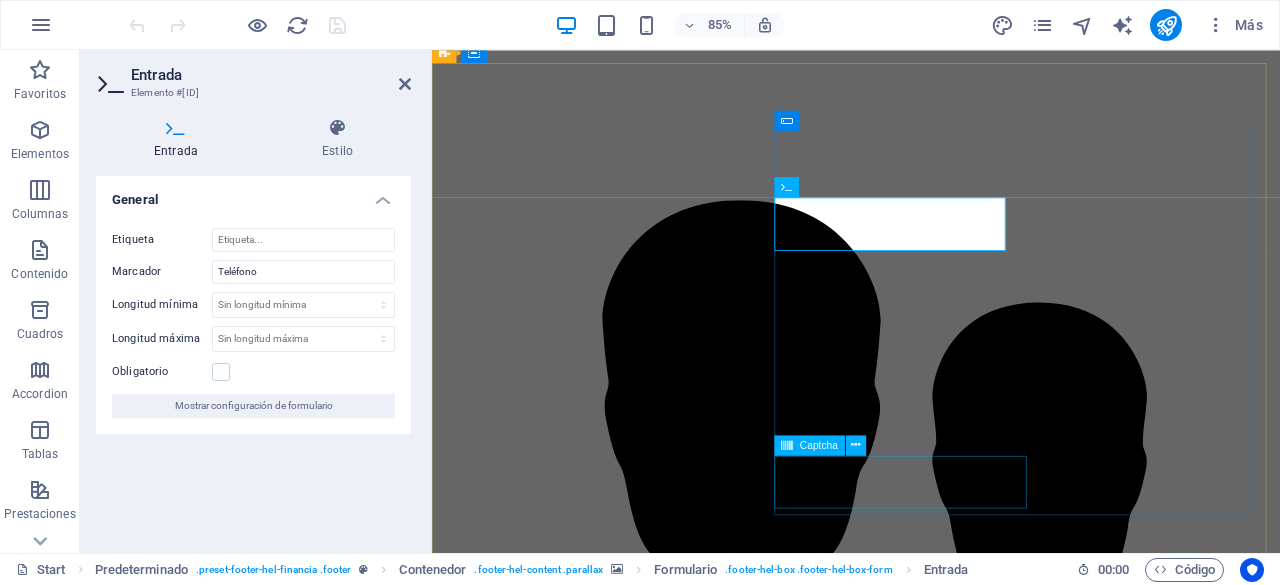 click on "¿Ilegible? Cargar nuevo" at bounding box center [931, 25359] 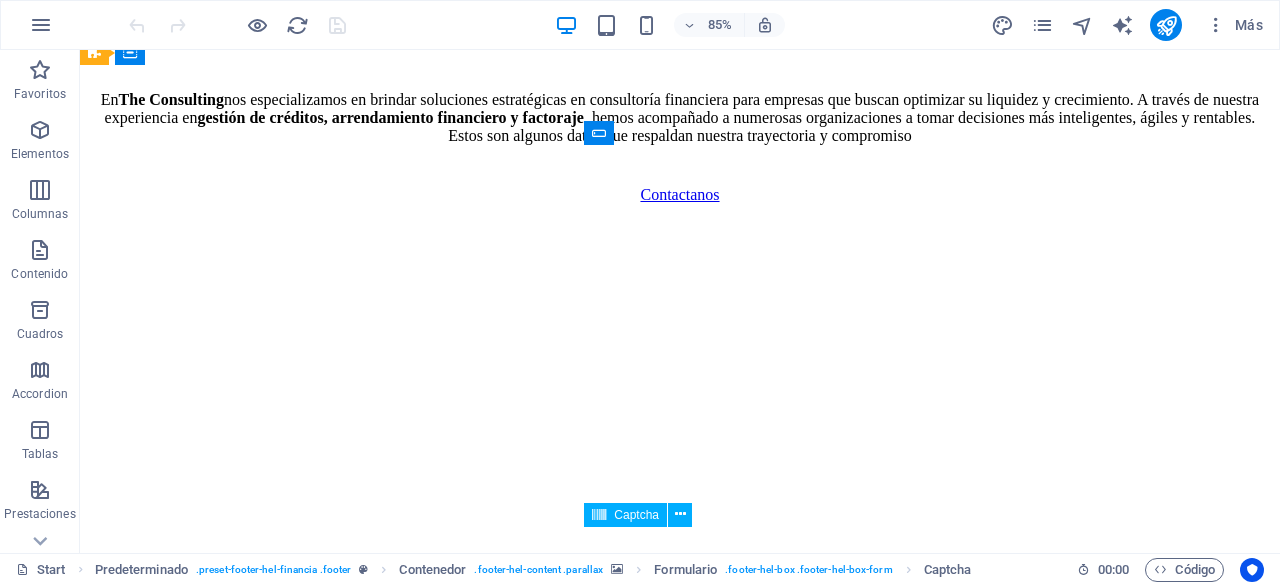 scroll, scrollTop: 6443, scrollLeft: 0, axis: vertical 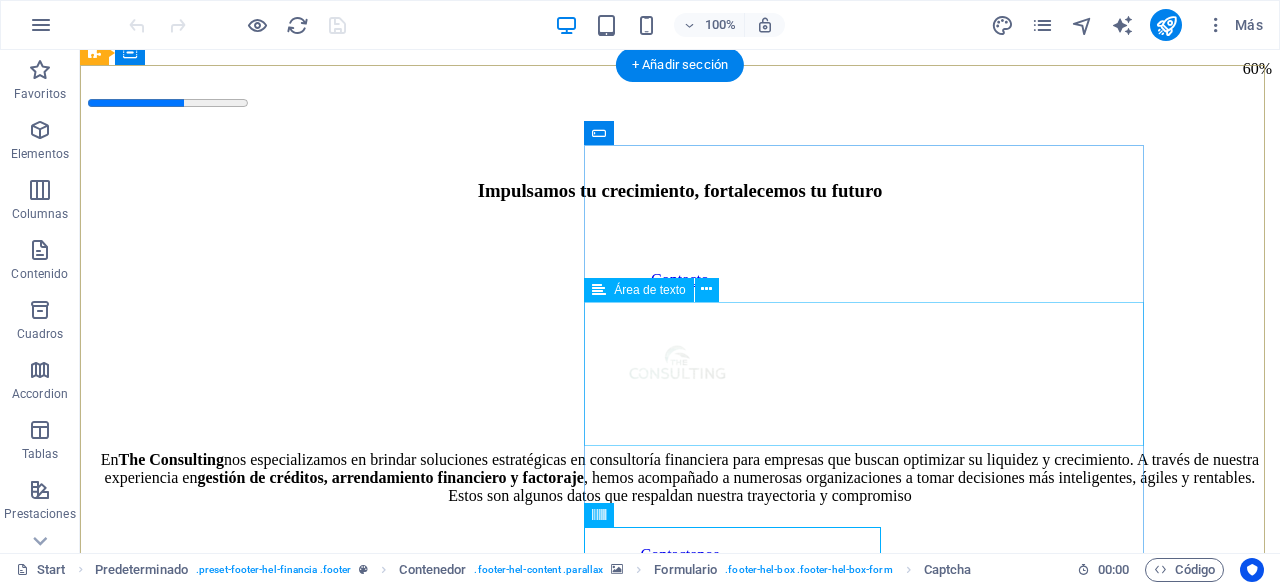 click at bounding box center (680, 28473) 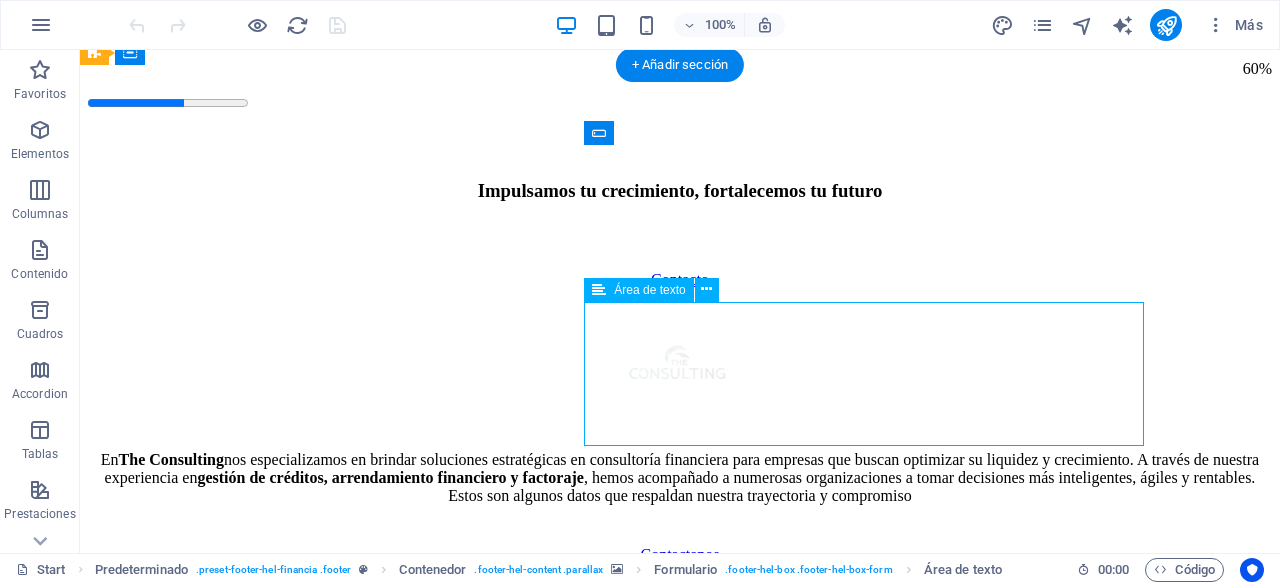 click at bounding box center [680, 28473] 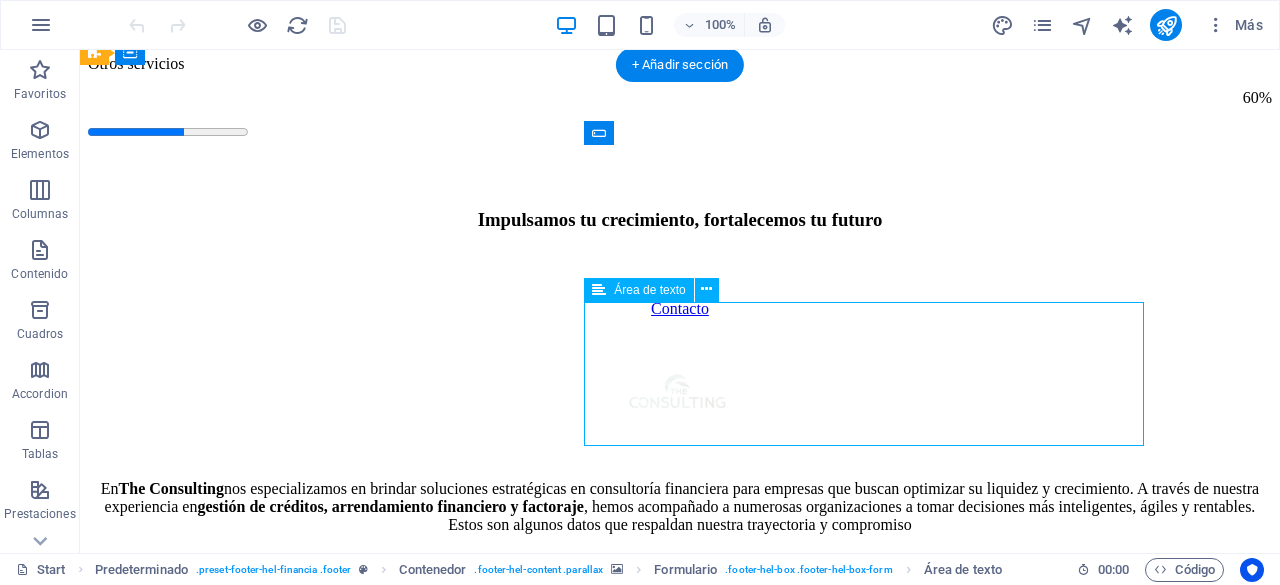 scroll, scrollTop: 6803, scrollLeft: 0, axis: vertical 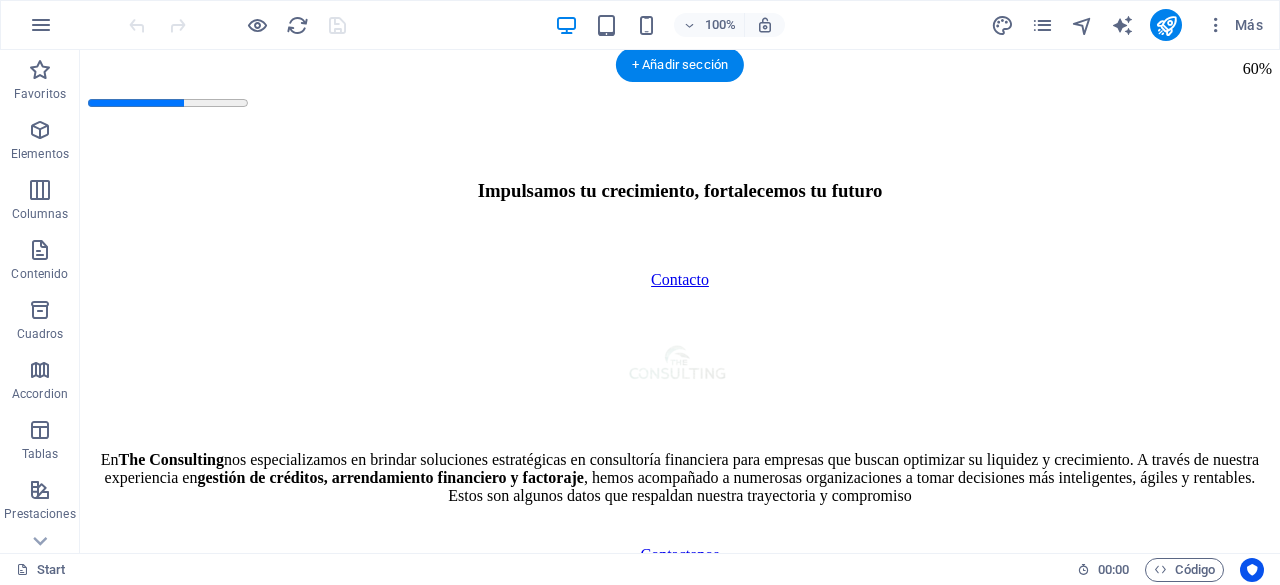 drag, startPoint x: 792, startPoint y: 439, endPoint x: 906, endPoint y: 349, distance: 145.24461 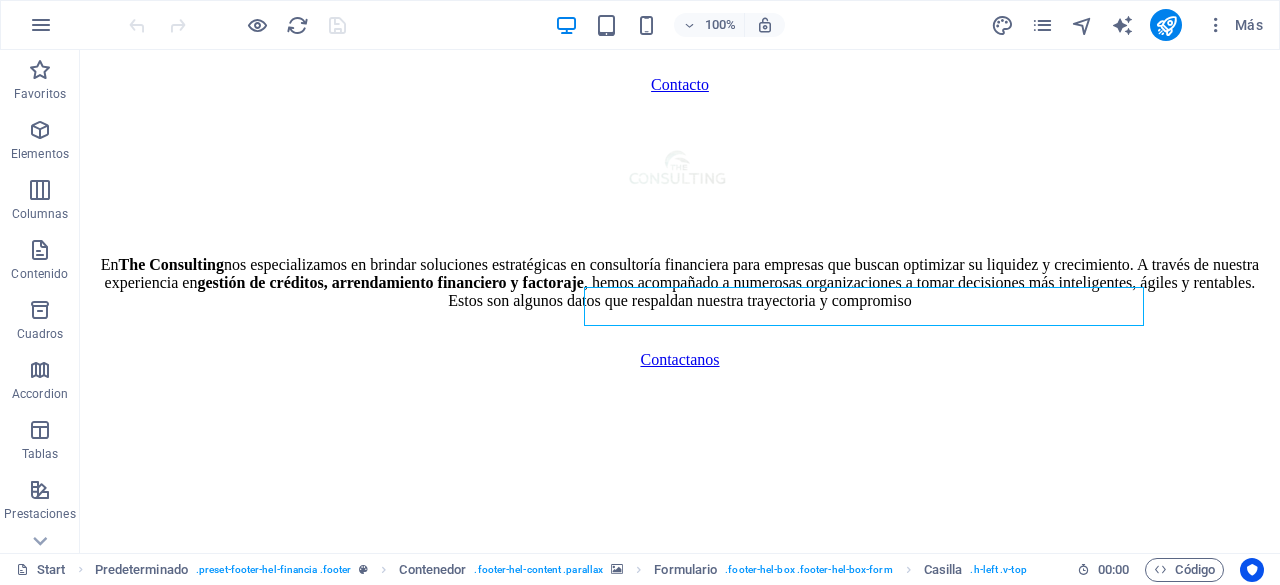scroll, scrollTop: 6639, scrollLeft: 0, axis: vertical 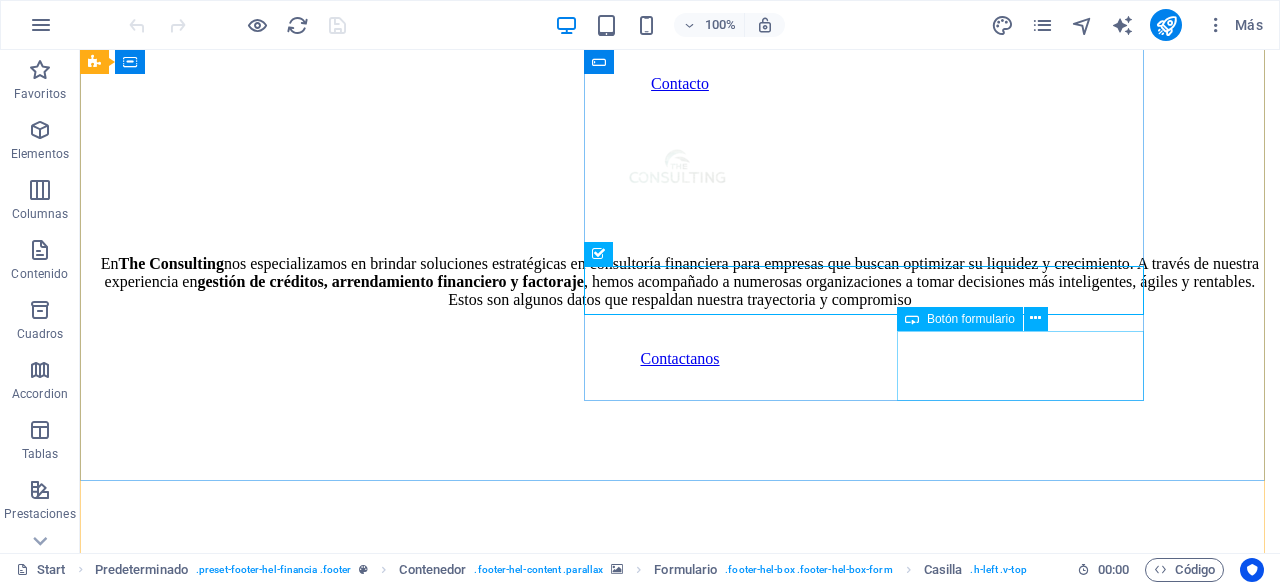 click on "Enviar" at bounding box center [680, 28497] 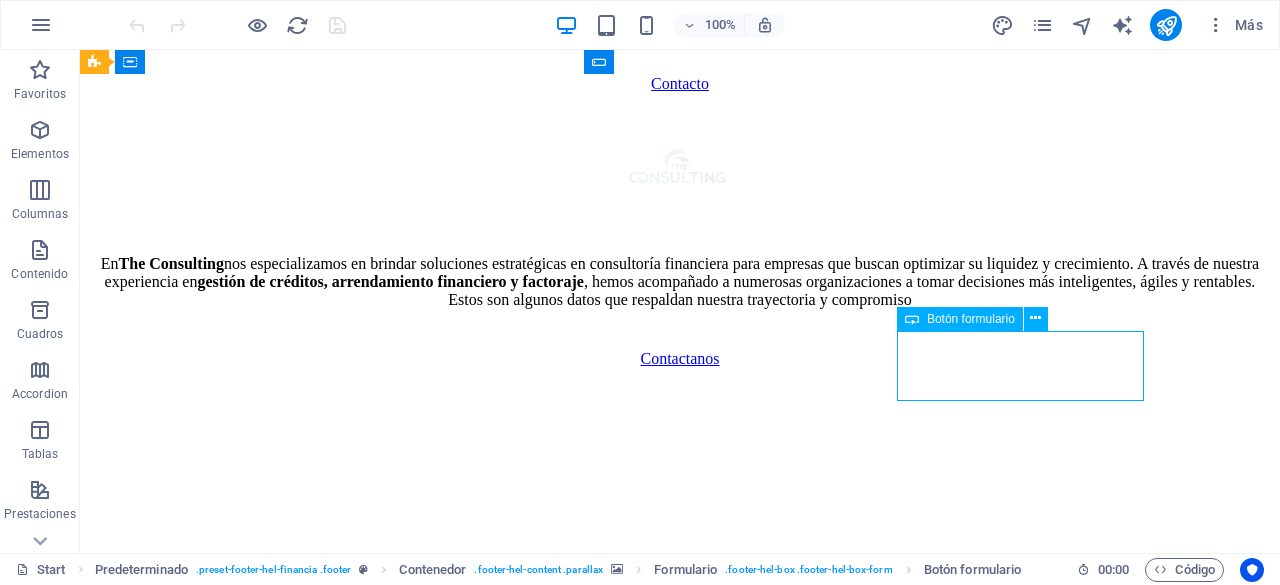 click on "Enviar" at bounding box center [680, 28497] 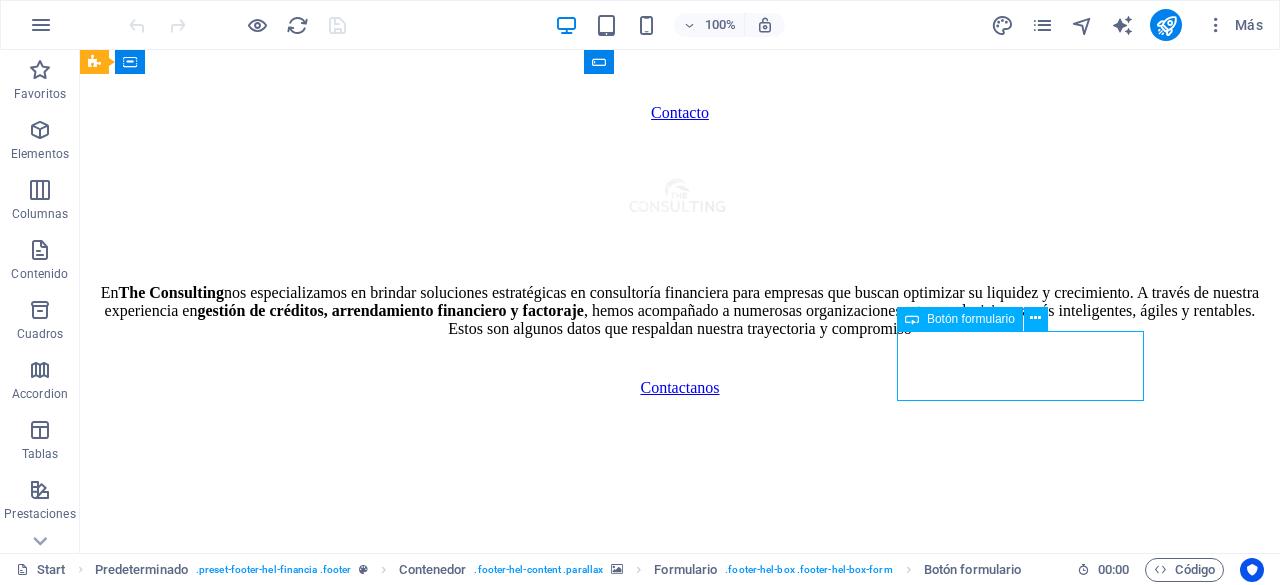 click at bounding box center (680, 27583) 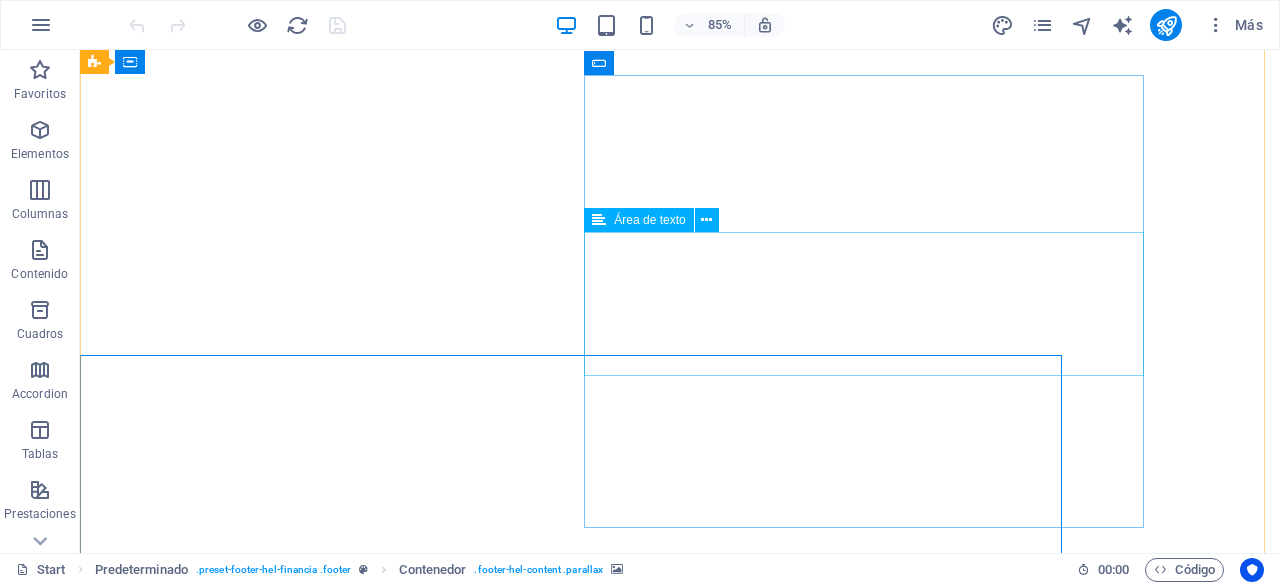 scroll, scrollTop: 6512, scrollLeft: 0, axis: vertical 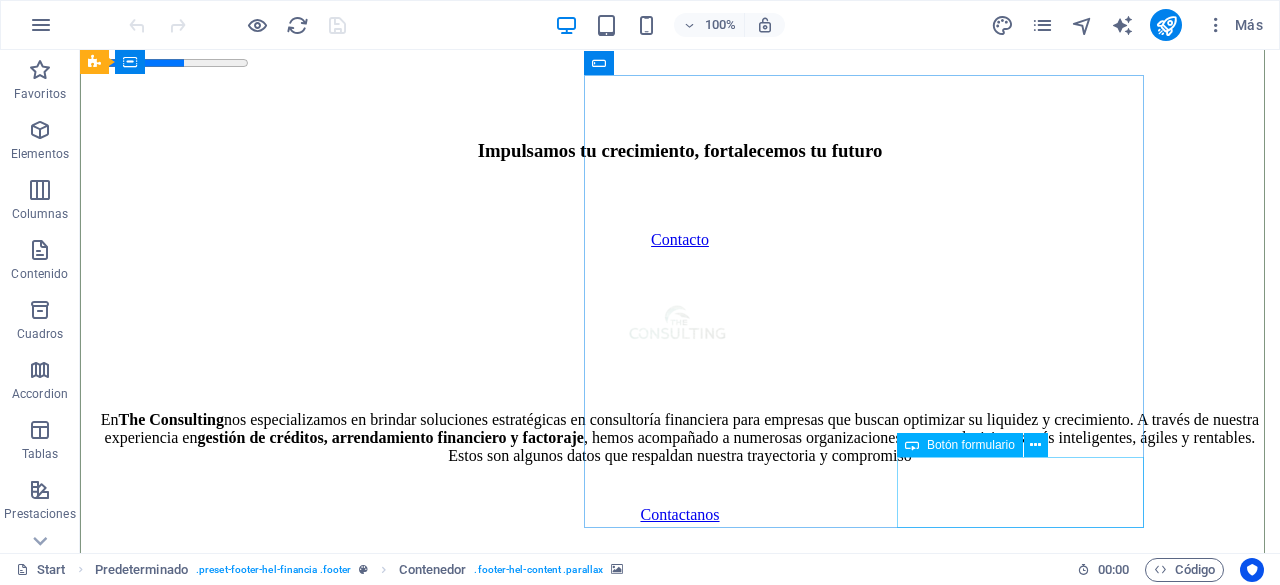 click on "Enviar" at bounding box center [680, 28998] 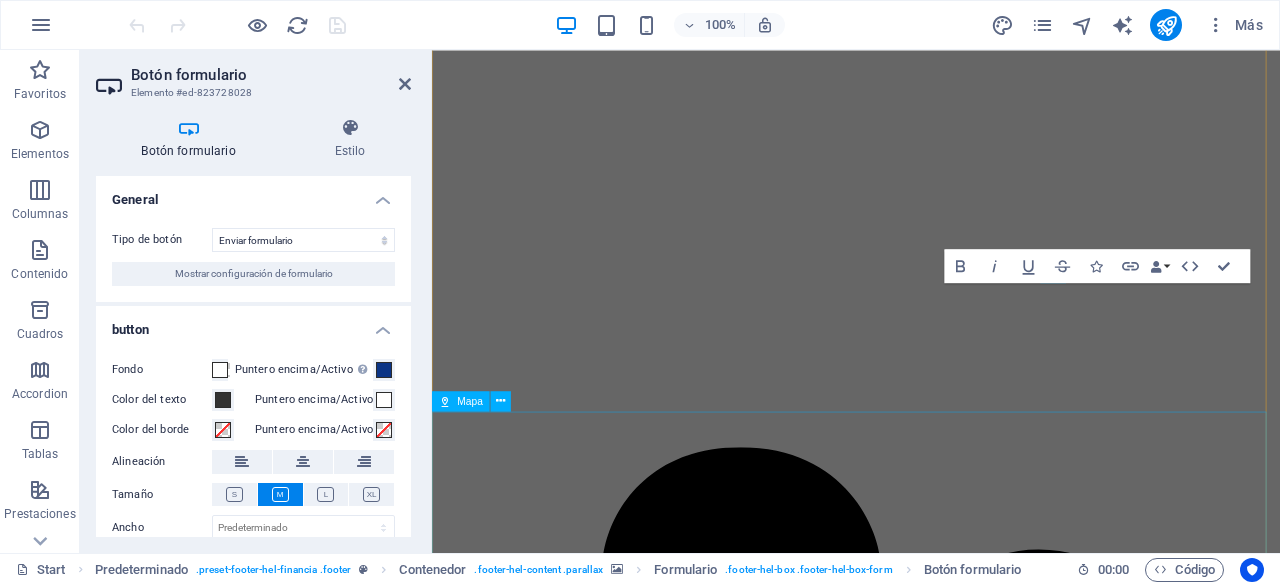 scroll, scrollTop: 7006, scrollLeft: 0, axis: vertical 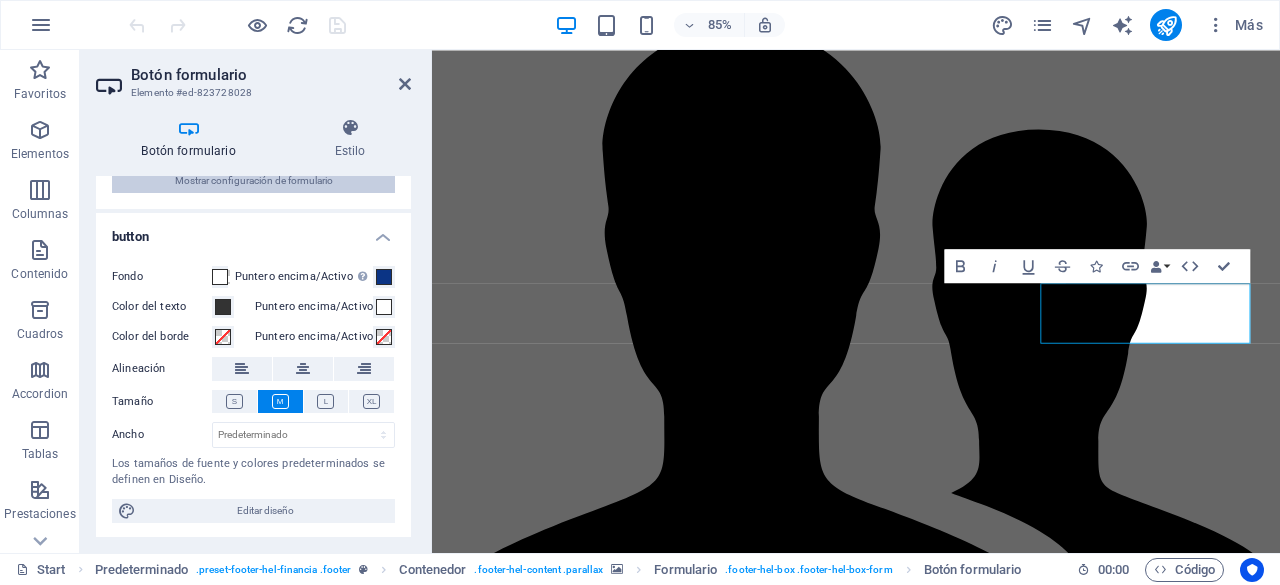 click on "Mostrar configuración de formulario" at bounding box center (254, 181) 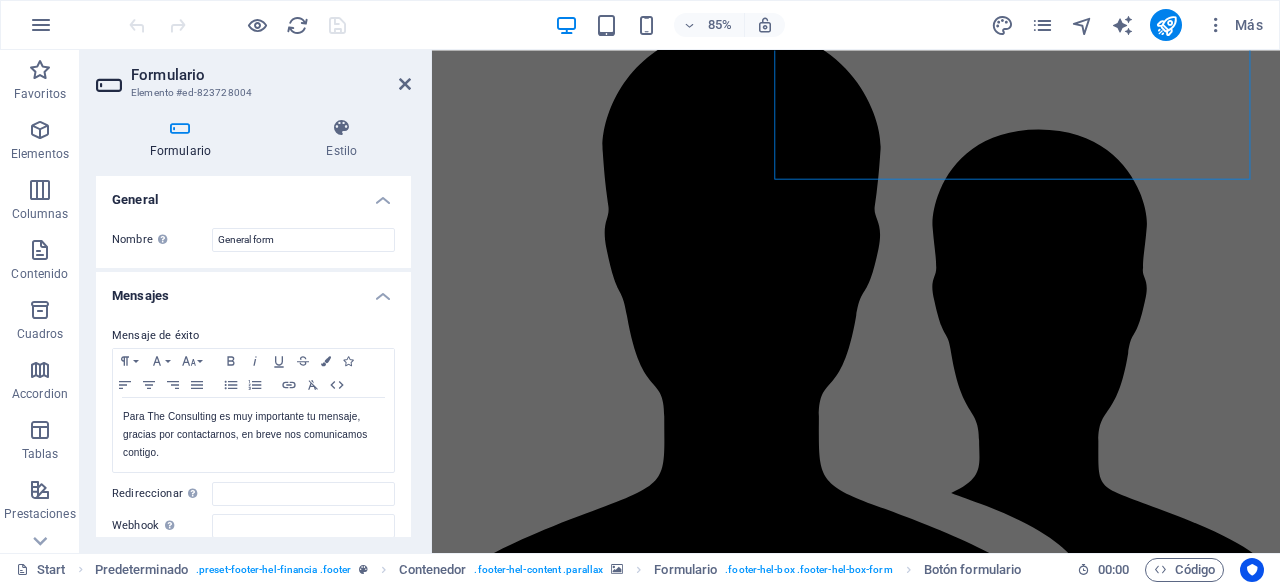 scroll, scrollTop: 7198, scrollLeft: 0, axis: vertical 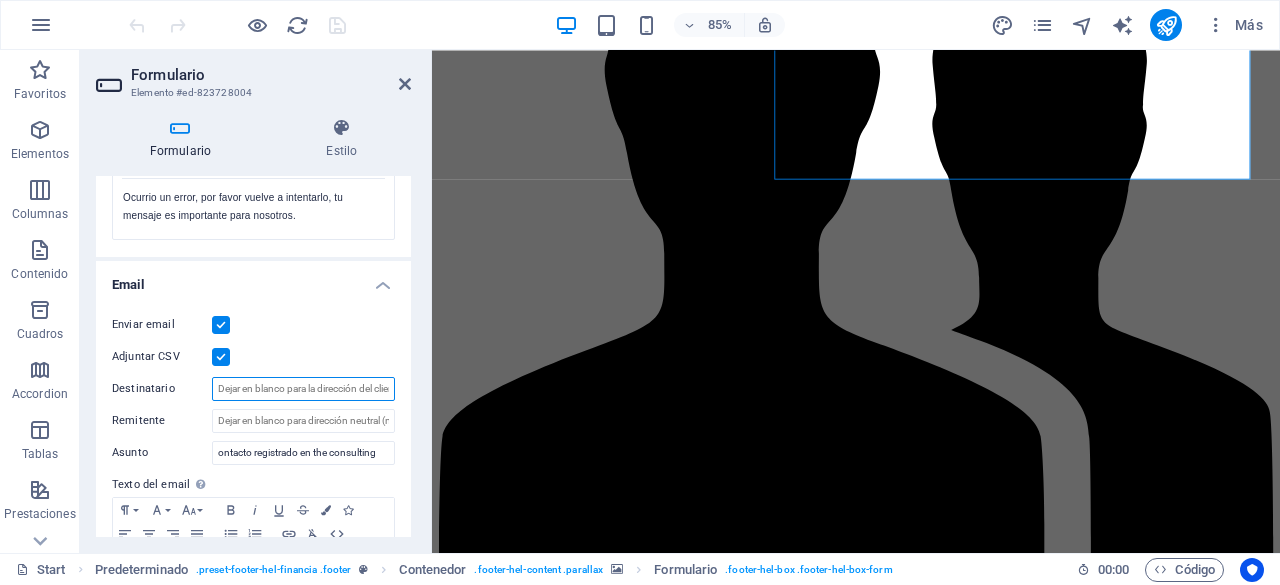 click on "Destinatario" at bounding box center (303, 389) 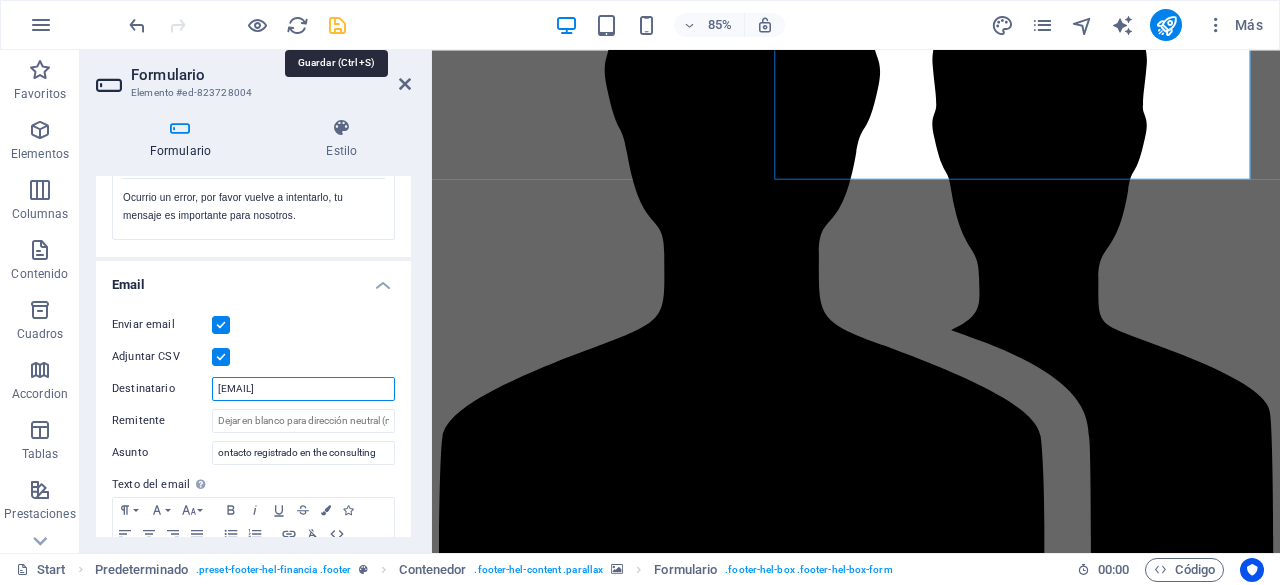 type on "[EMAIL]" 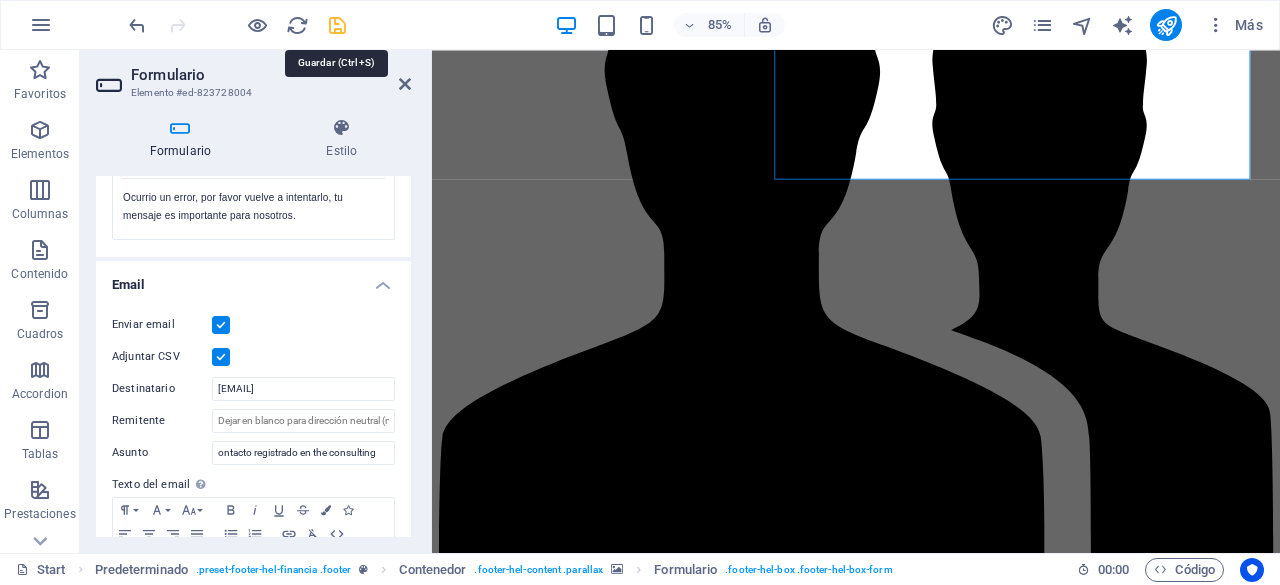click at bounding box center [337, 25] 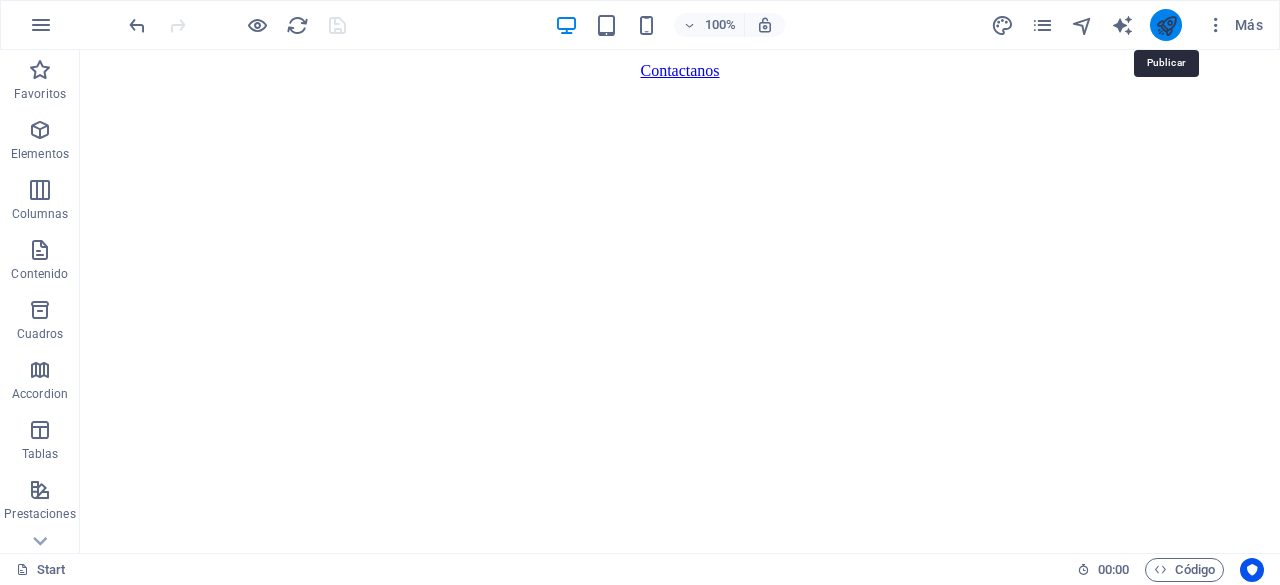 click at bounding box center (1166, 25) 